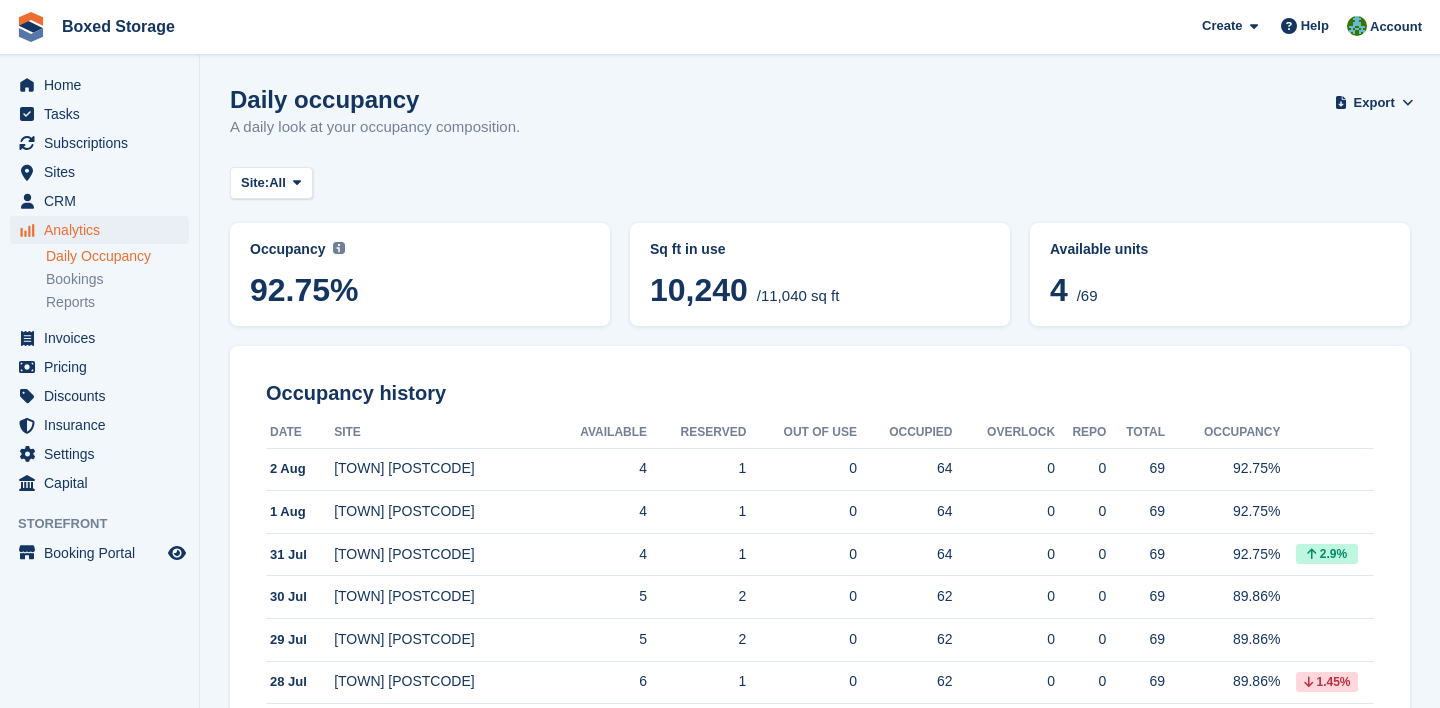 scroll, scrollTop: 289, scrollLeft: 0, axis: vertical 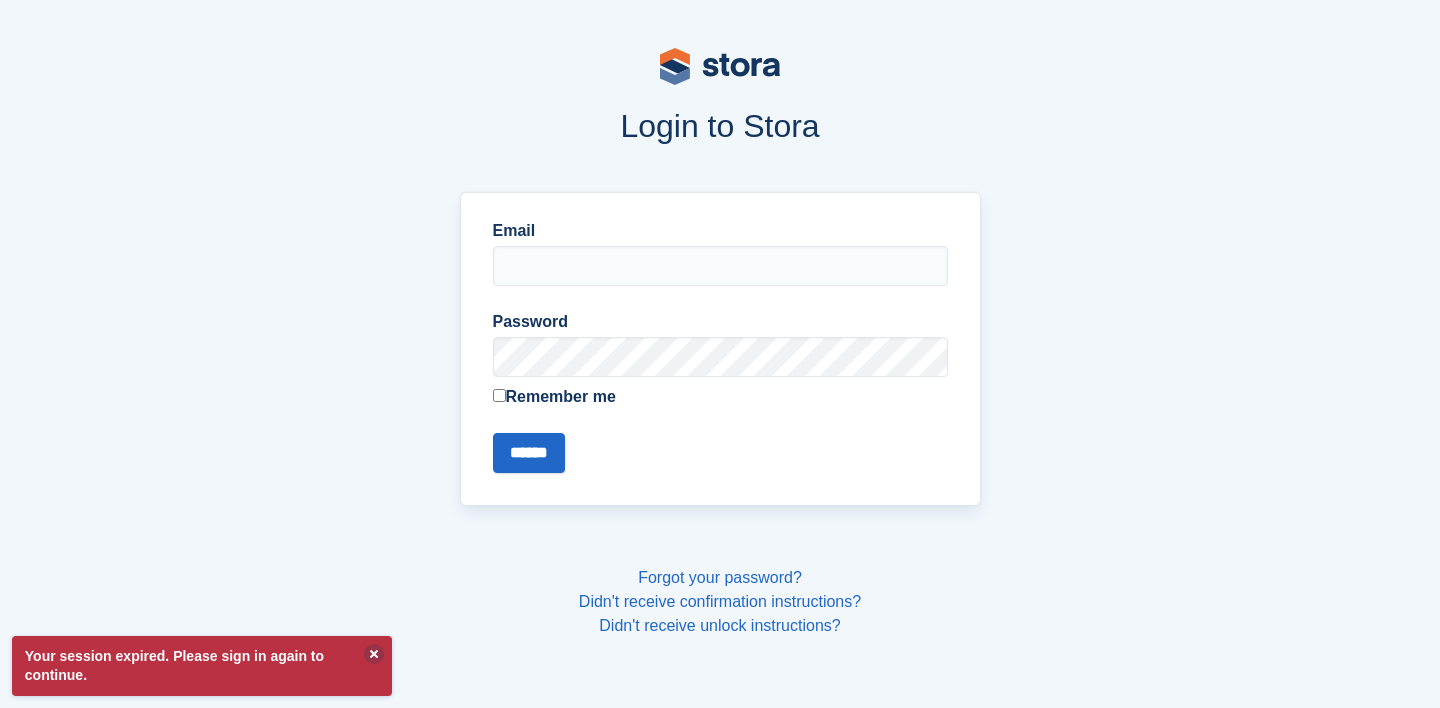 type on "**********" 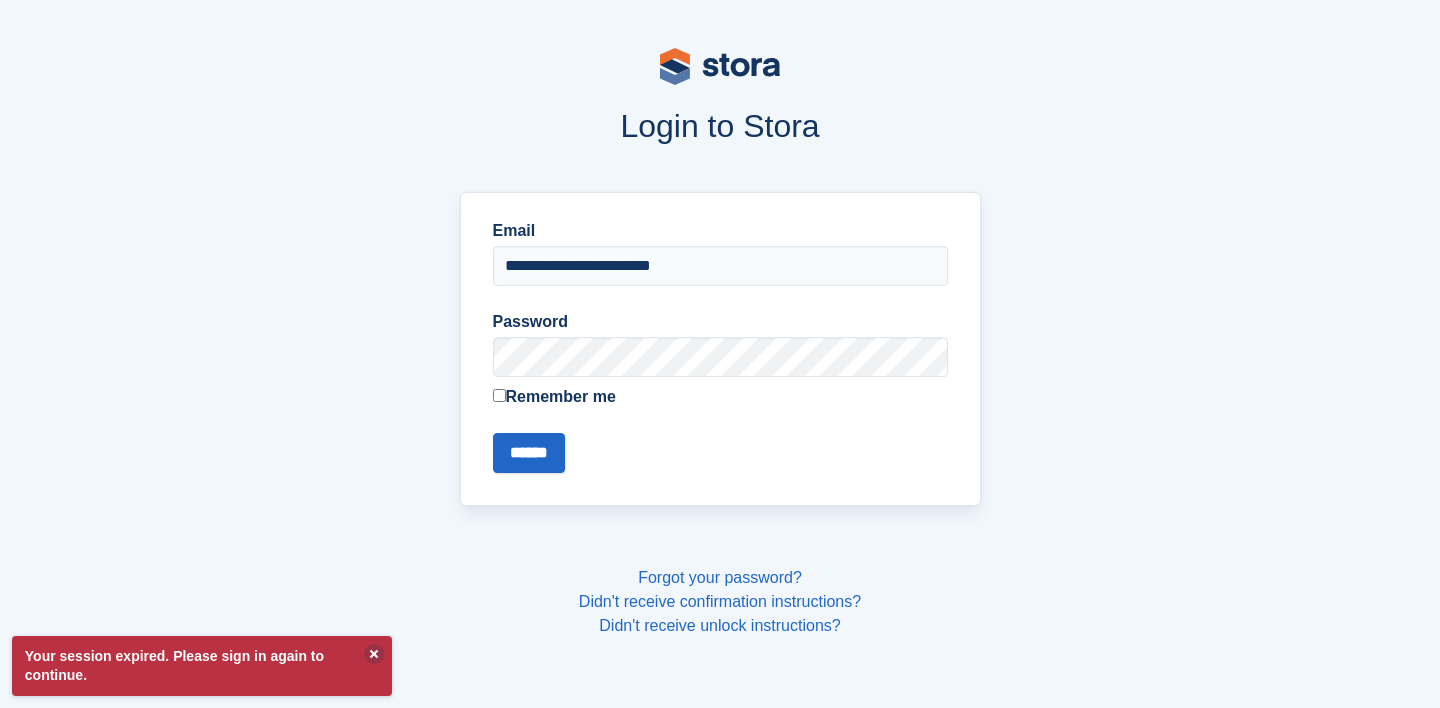 click on "******" at bounding box center [529, 453] 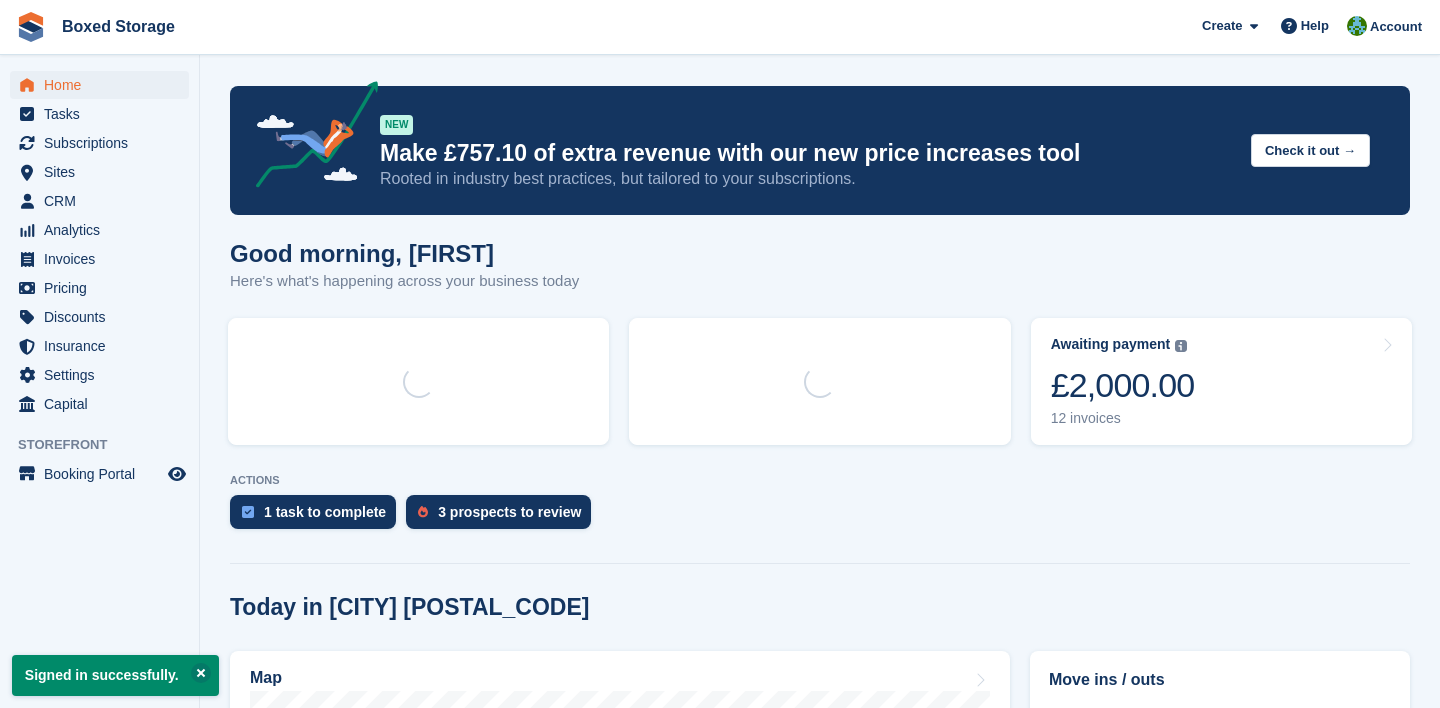 scroll, scrollTop: 0, scrollLeft: 0, axis: both 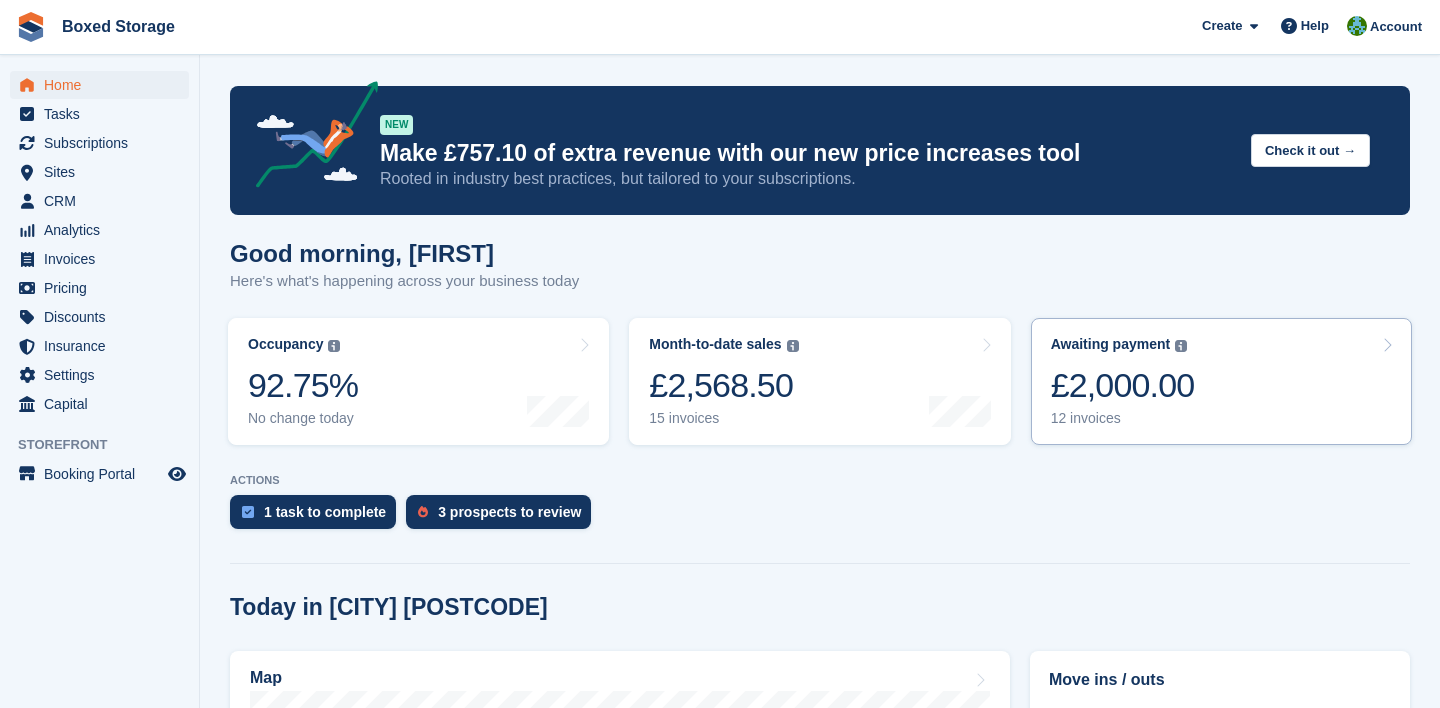 click on "£2,000.00" at bounding box center [1123, 385] 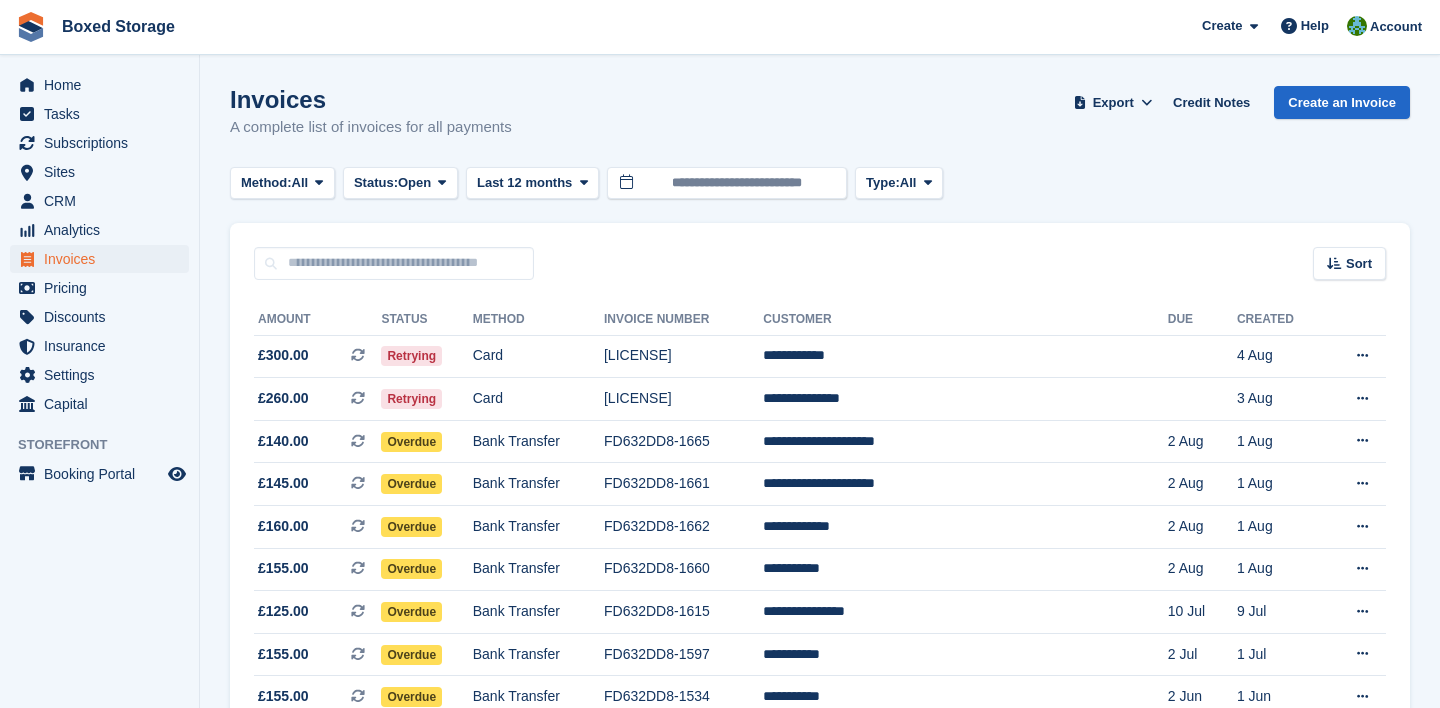 scroll, scrollTop: 0, scrollLeft: 0, axis: both 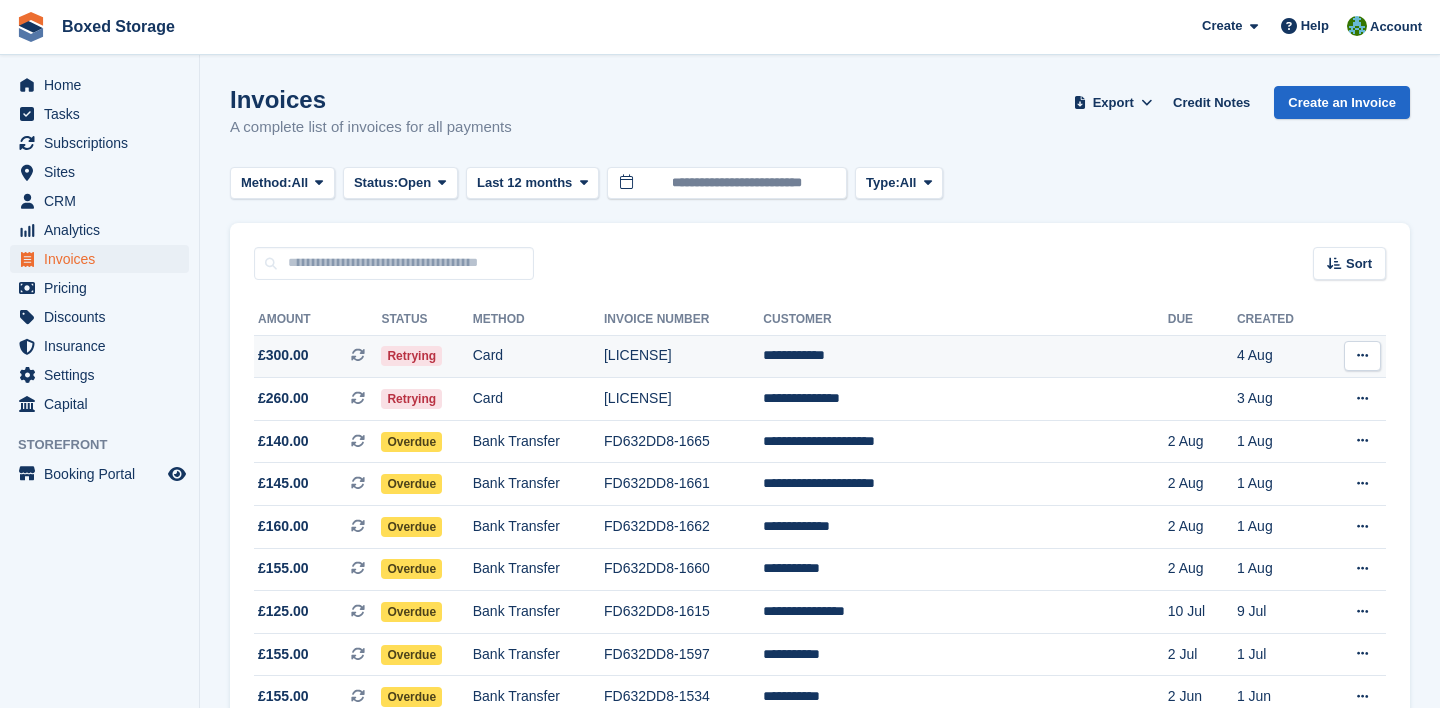 click on "**********" at bounding box center [965, 356] 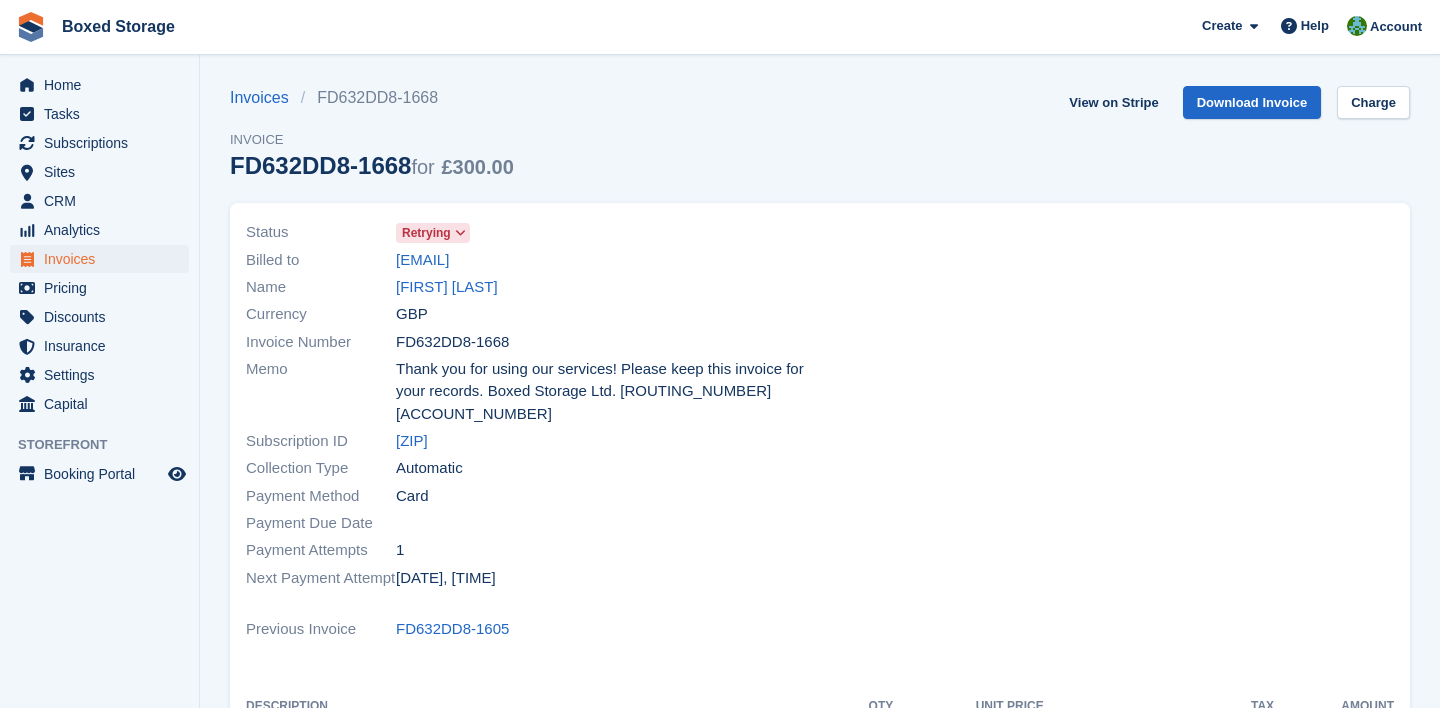 scroll, scrollTop: 0, scrollLeft: 0, axis: both 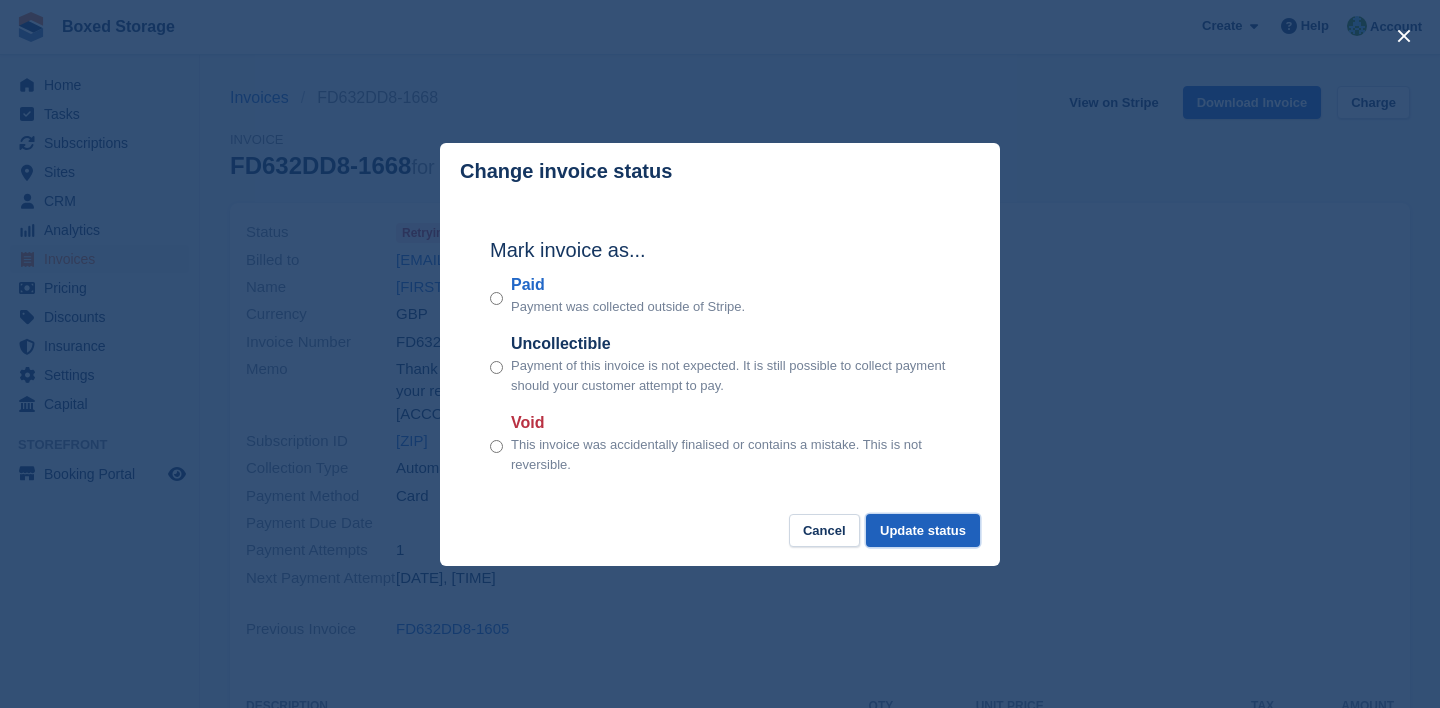 click on "Update status" at bounding box center [923, 530] 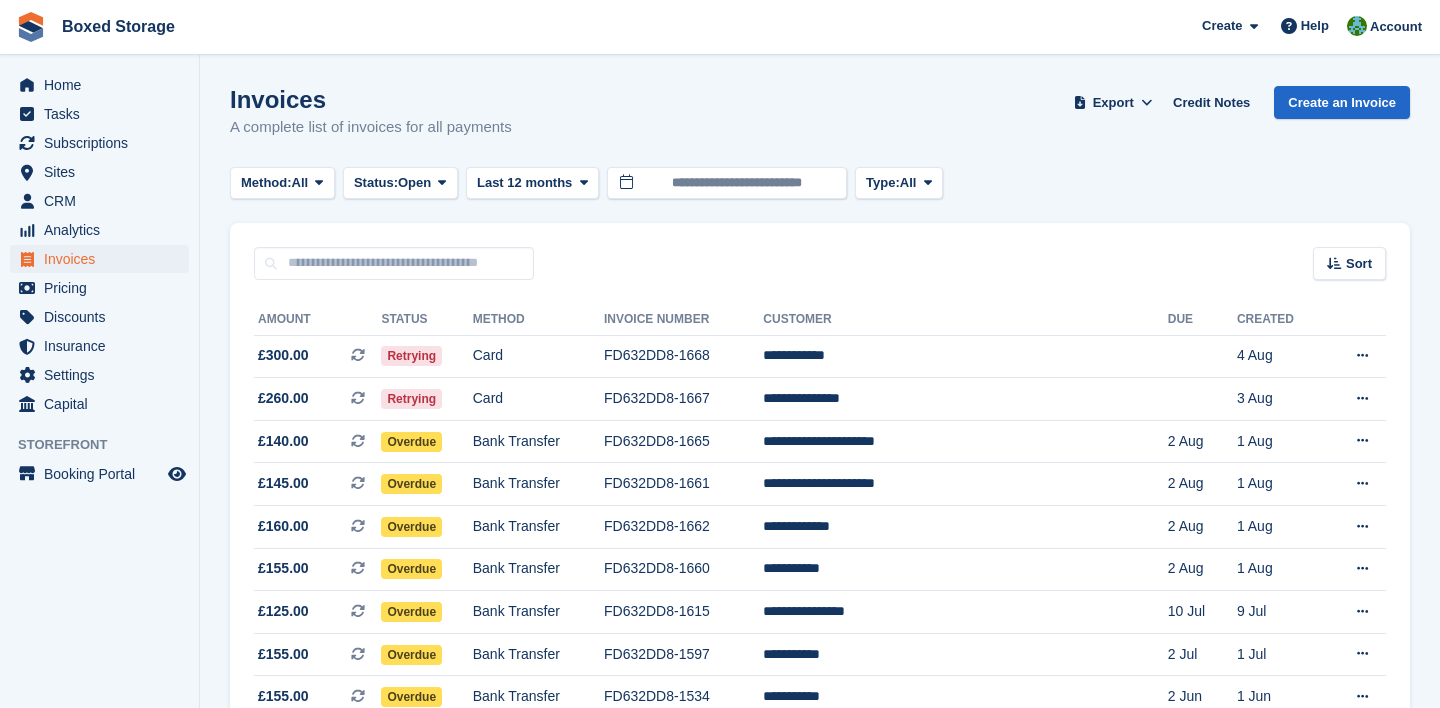scroll, scrollTop: 0, scrollLeft: 0, axis: both 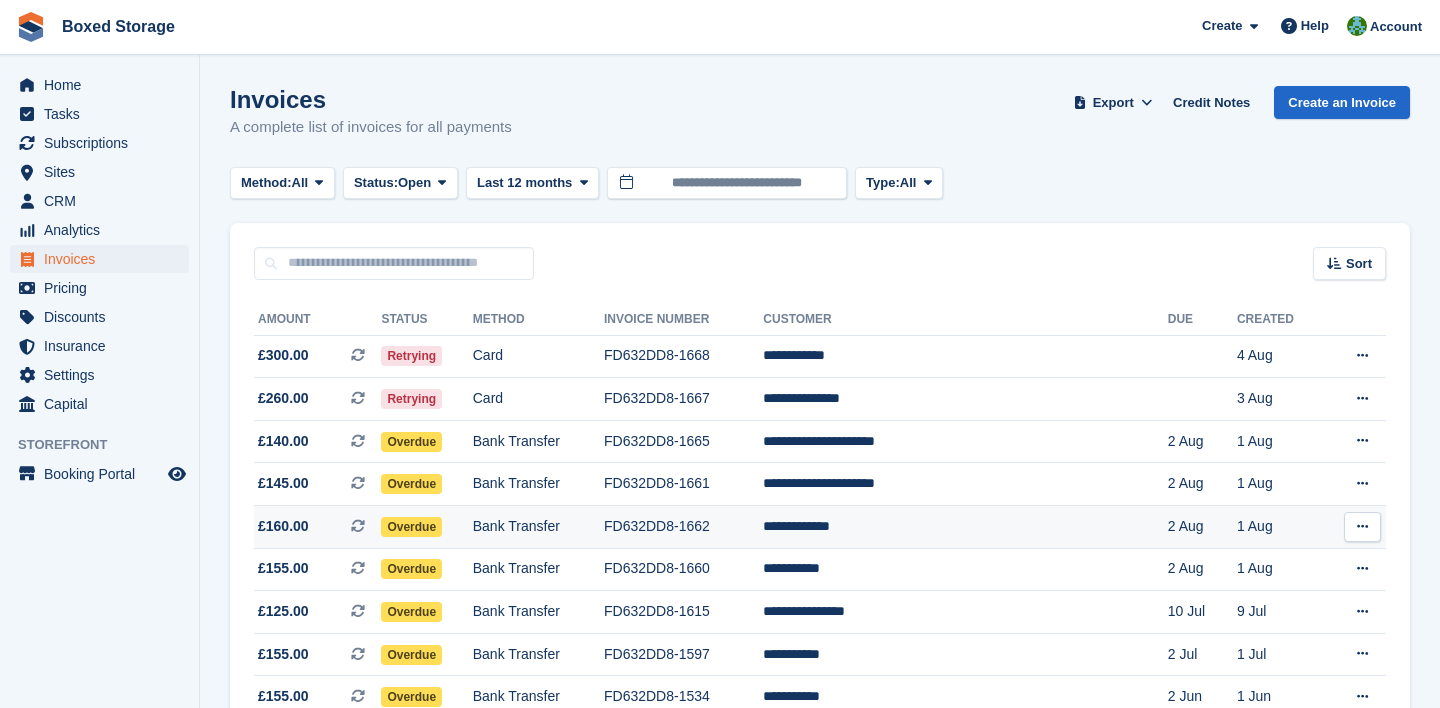 click on "FD632DD8-1662" at bounding box center [683, 527] 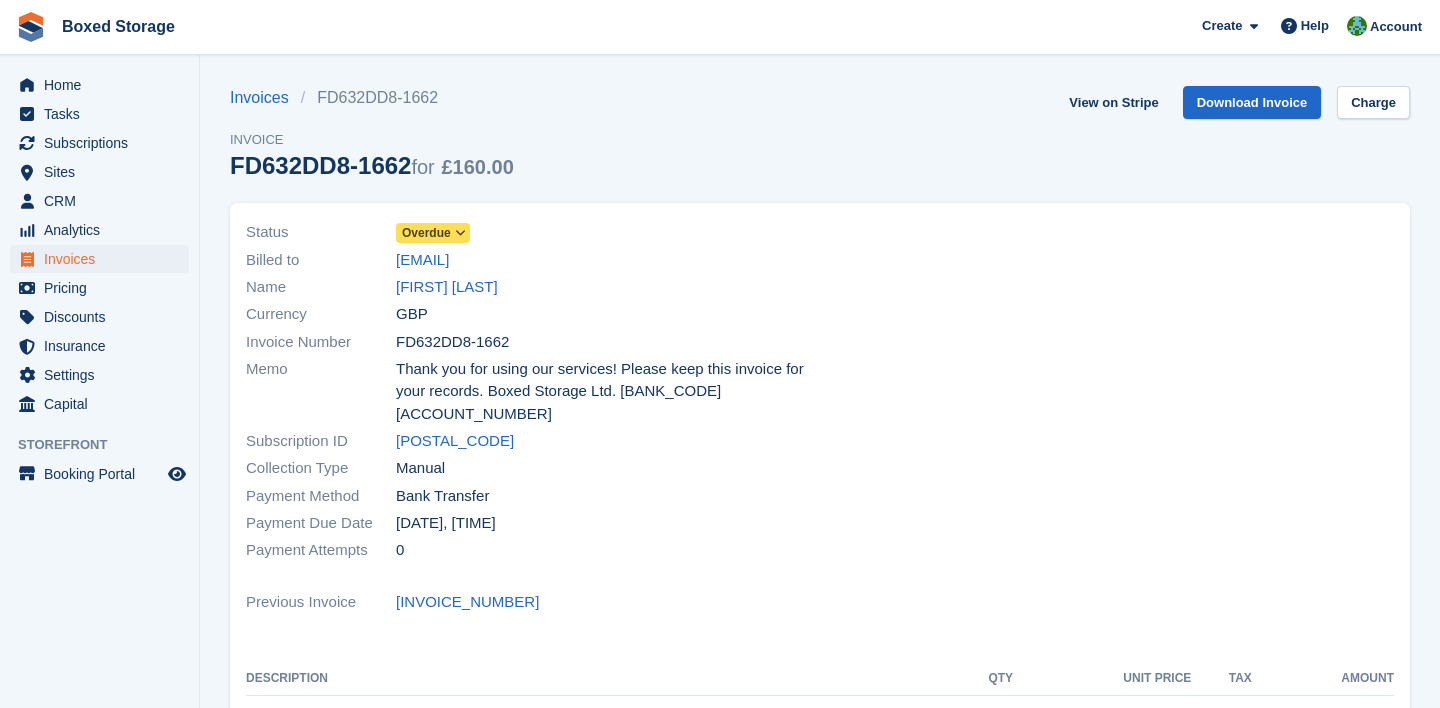 scroll, scrollTop: 0, scrollLeft: 0, axis: both 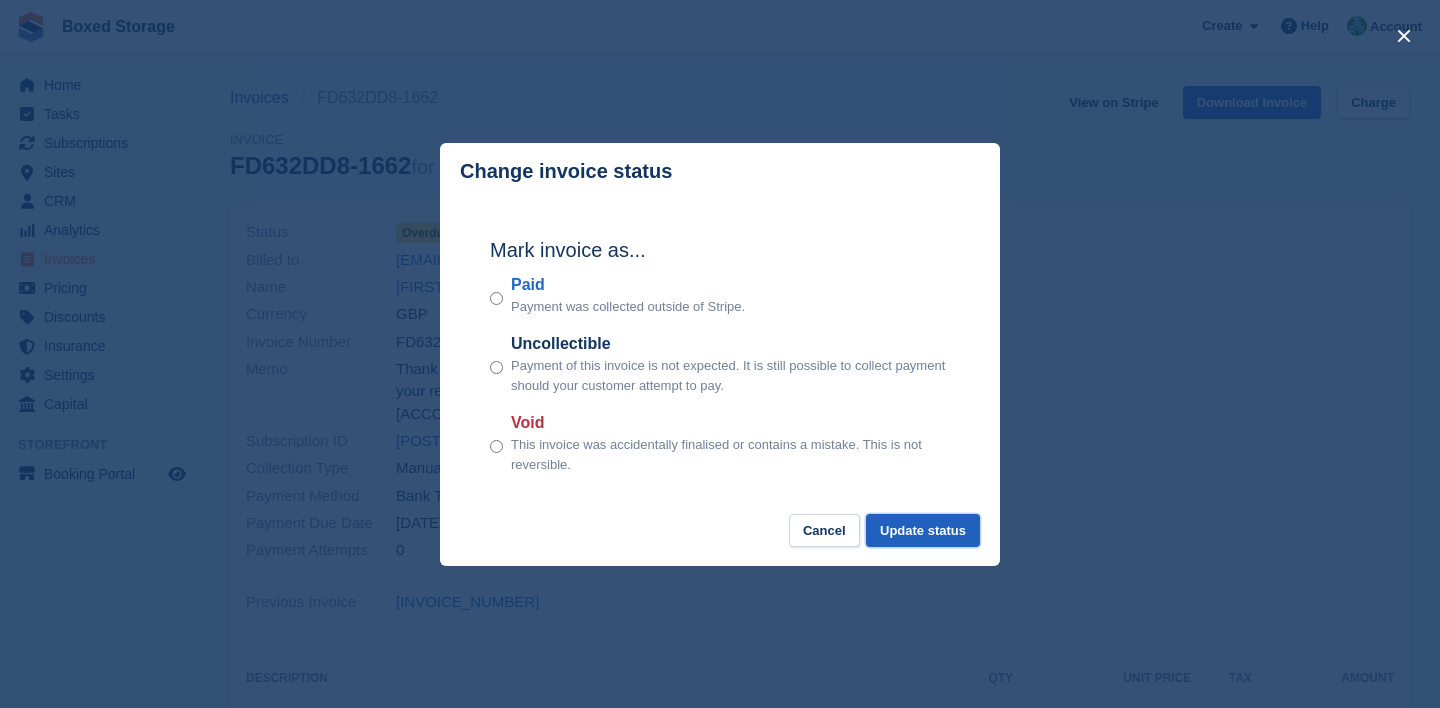 click on "Update status" at bounding box center [923, 530] 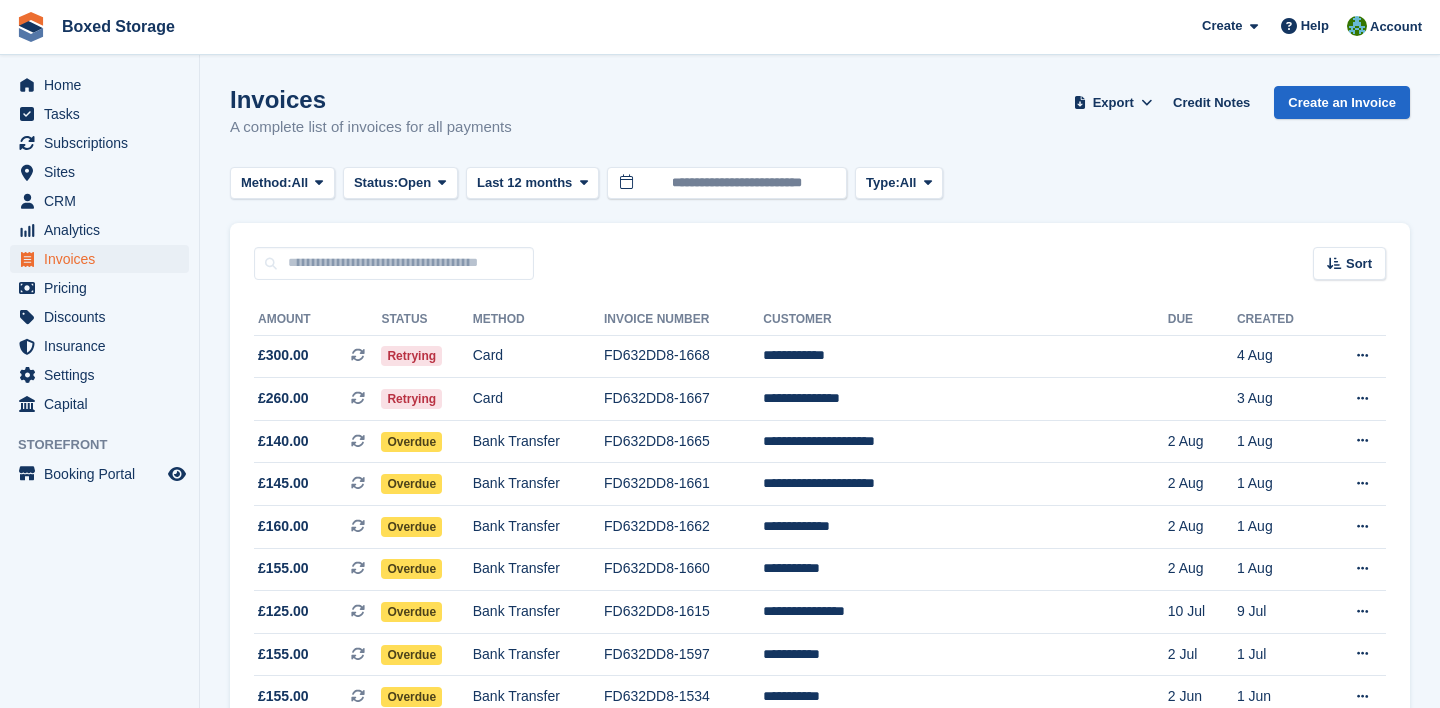 scroll, scrollTop: 0, scrollLeft: 0, axis: both 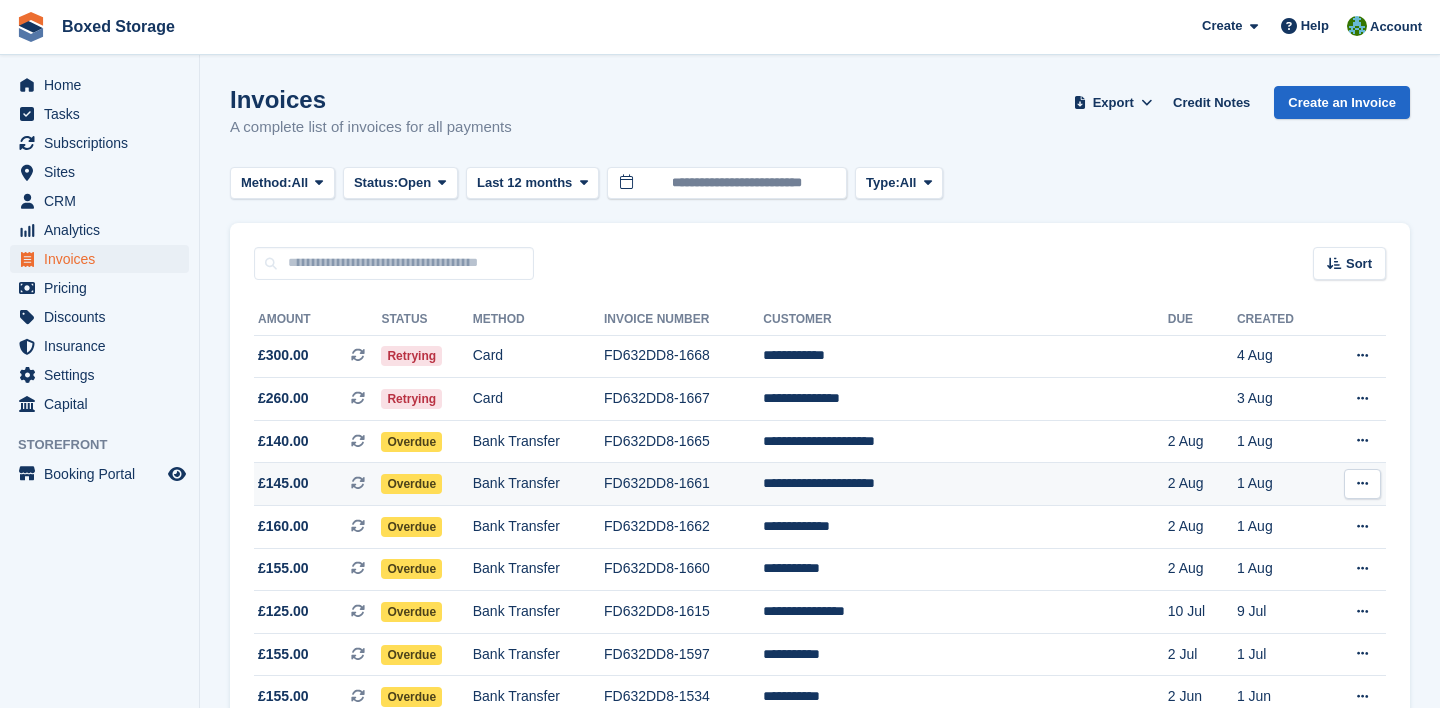 click on "FD632DD8-1661" at bounding box center [683, 484] 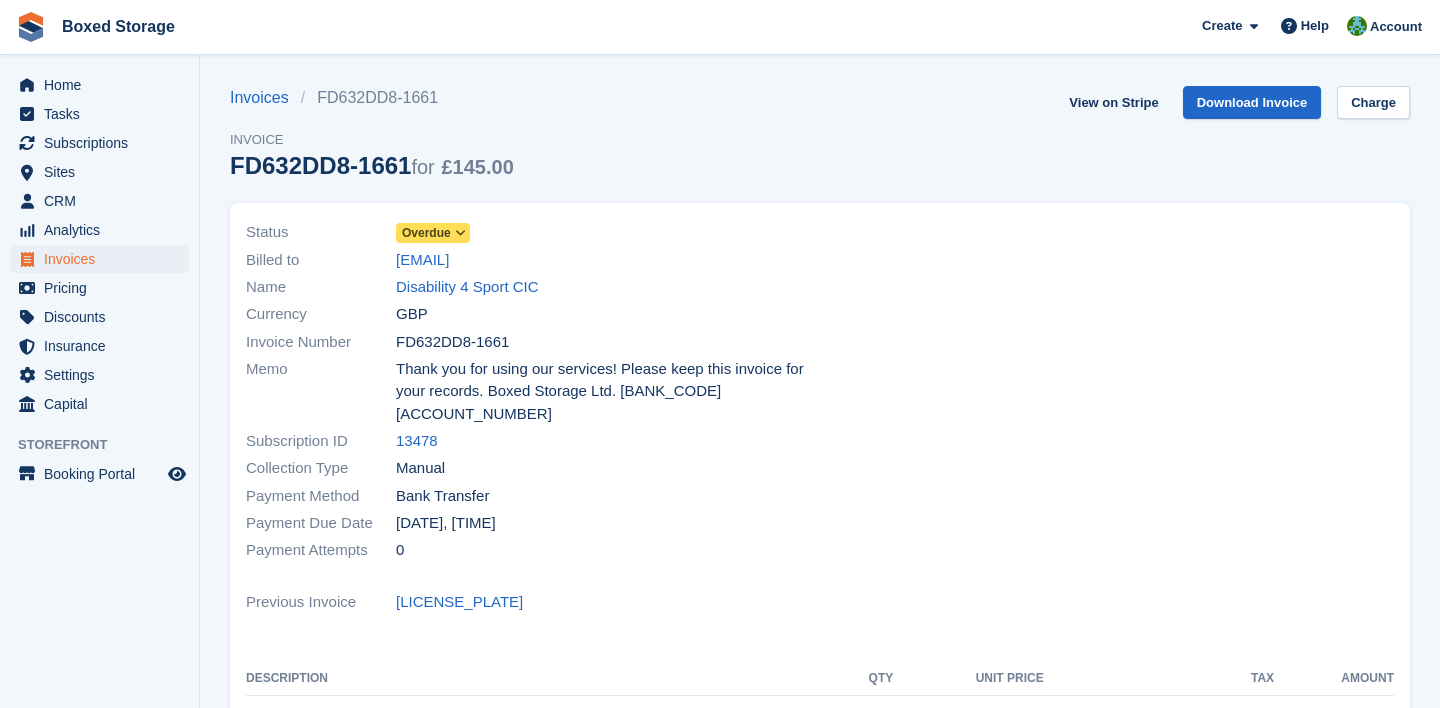 scroll, scrollTop: 0, scrollLeft: 0, axis: both 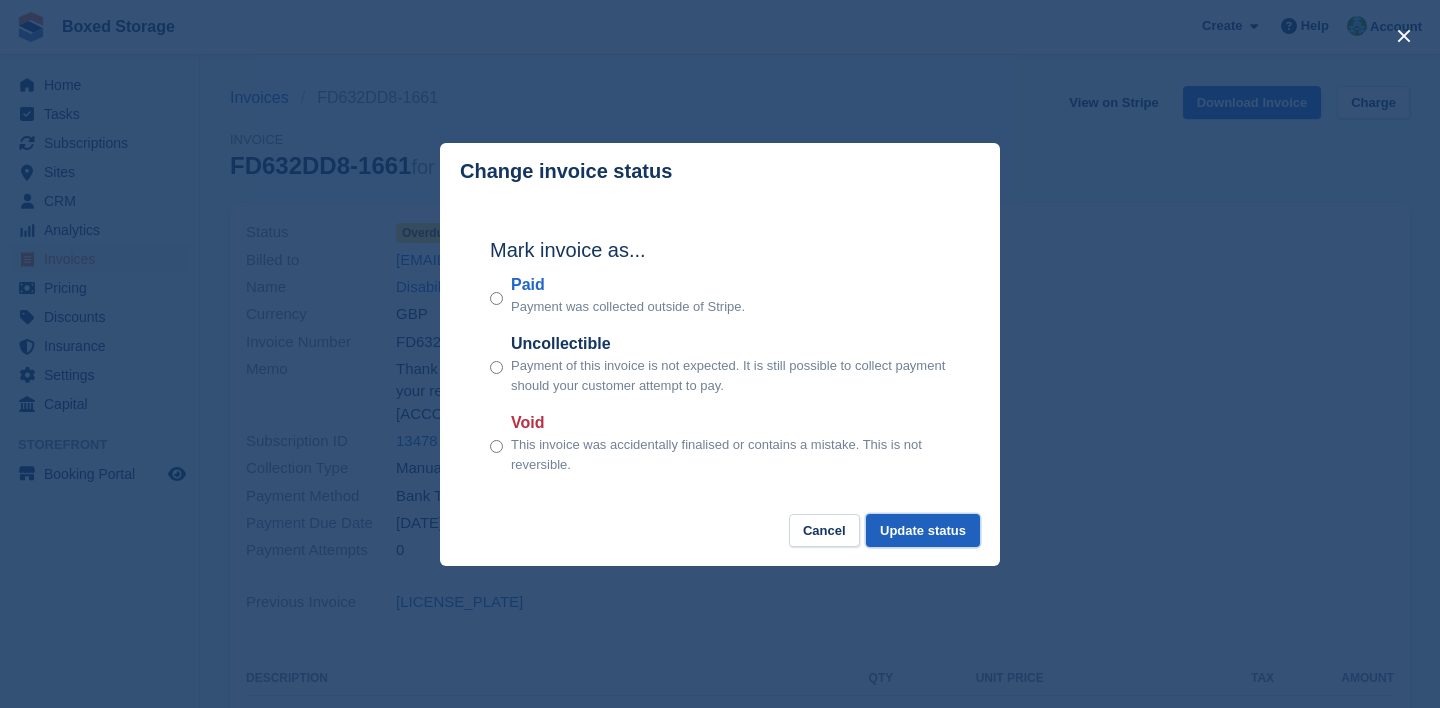 click on "Update status" at bounding box center (923, 530) 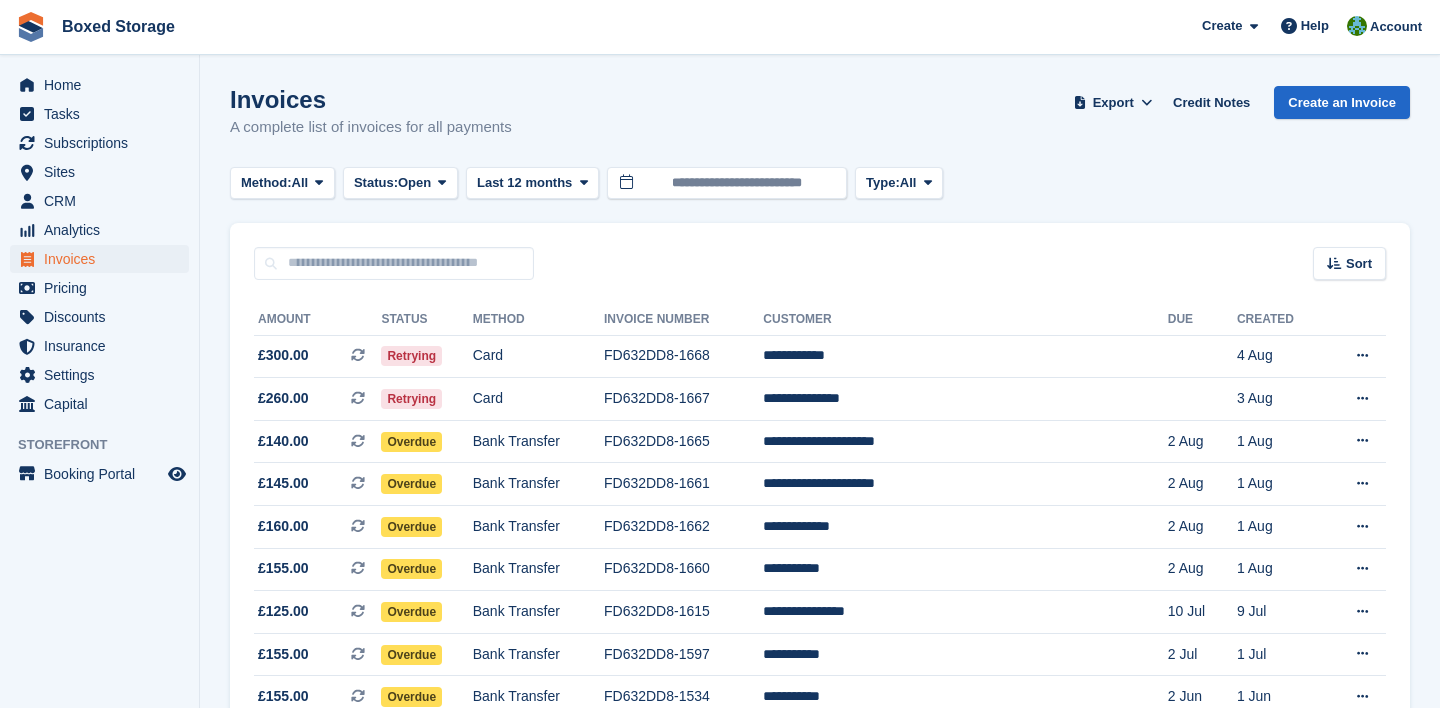 scroll, scrollTop: 0, scrollLeft: 0, axis: both 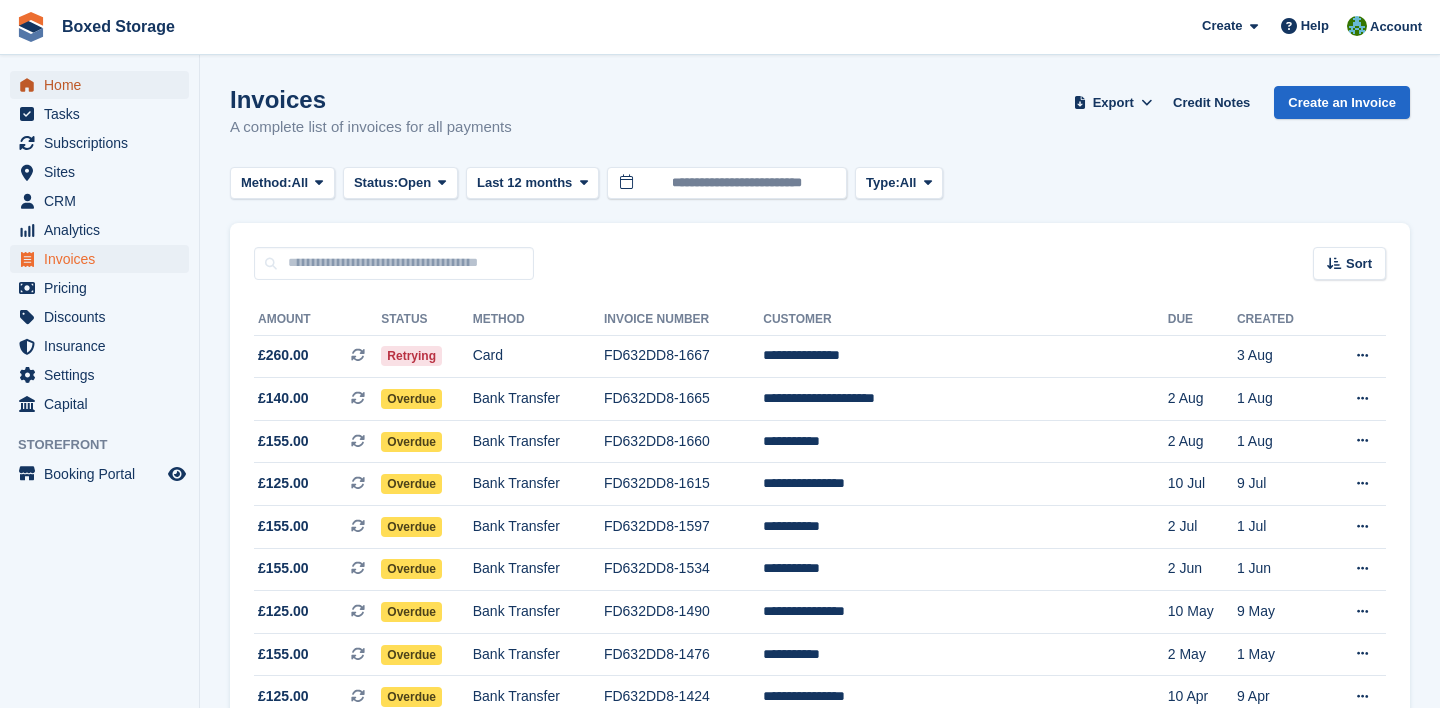 click on "Home" at bounding box center [104, 85] 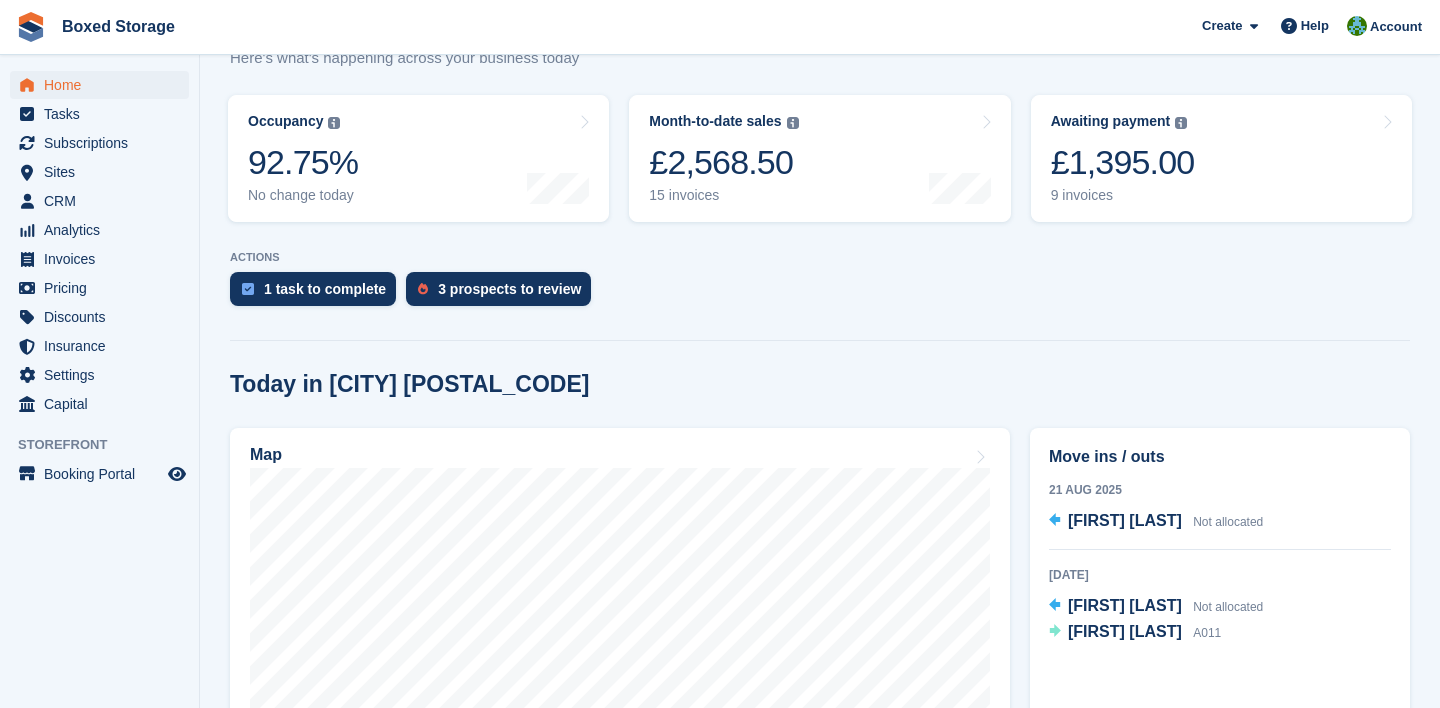 scroll, scrollTop: 234, scrollLeft: 0, axis: vertical 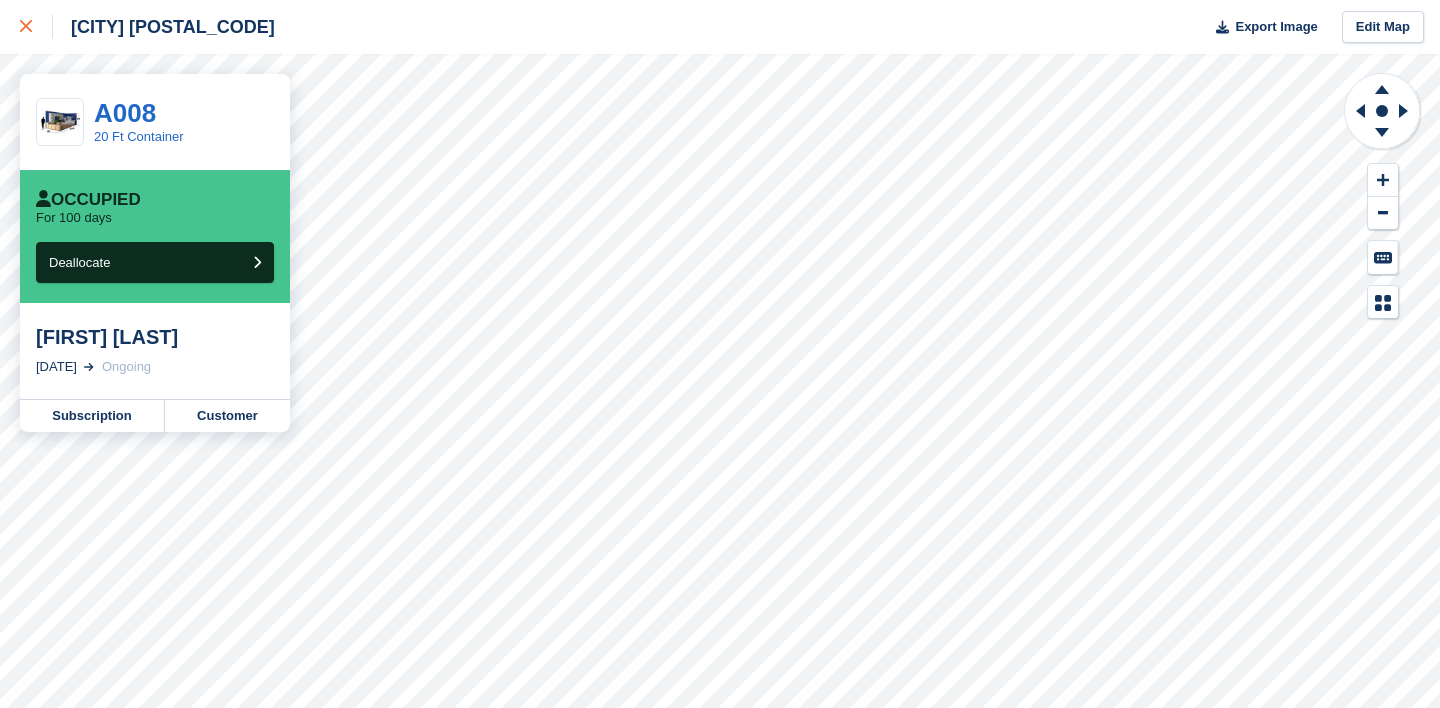 click at bounding box center [36, 27] 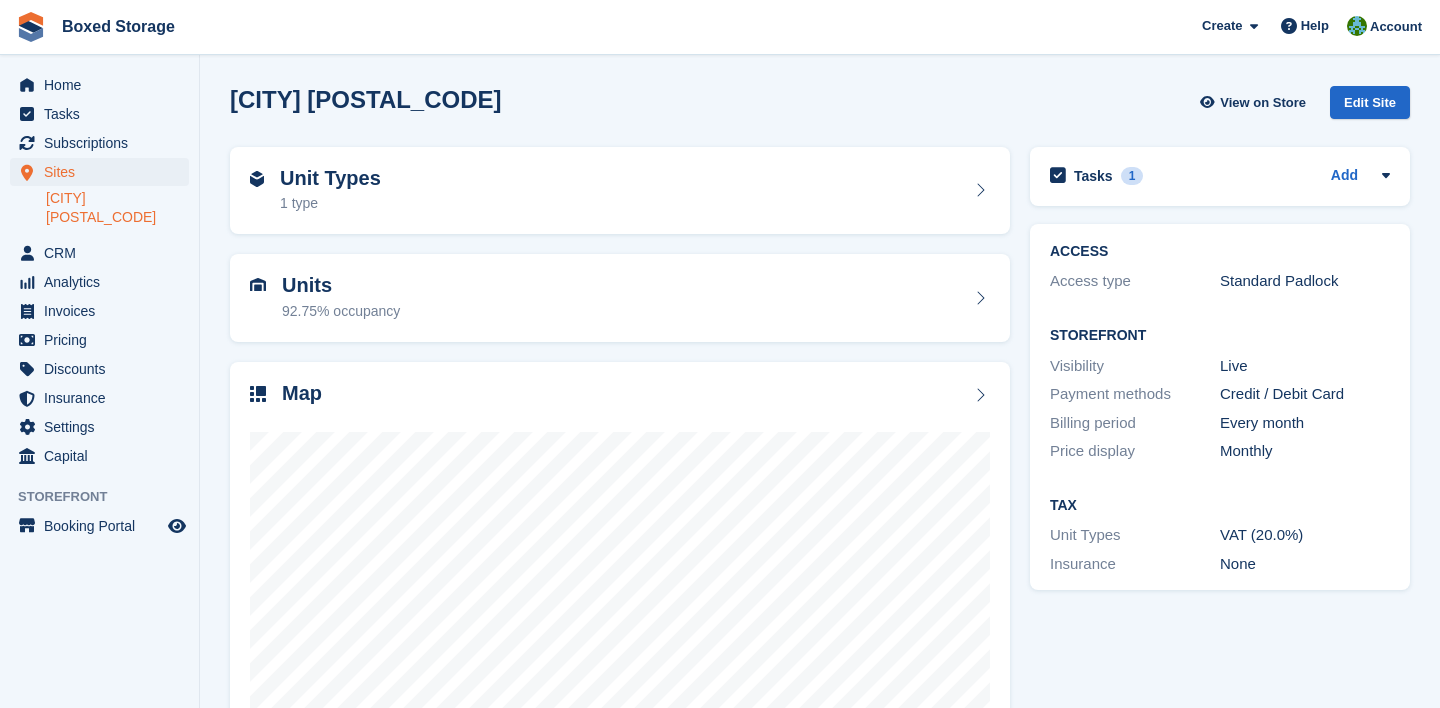 scroll, scrollTop: 0, scrollLeft: 0, axis: both 